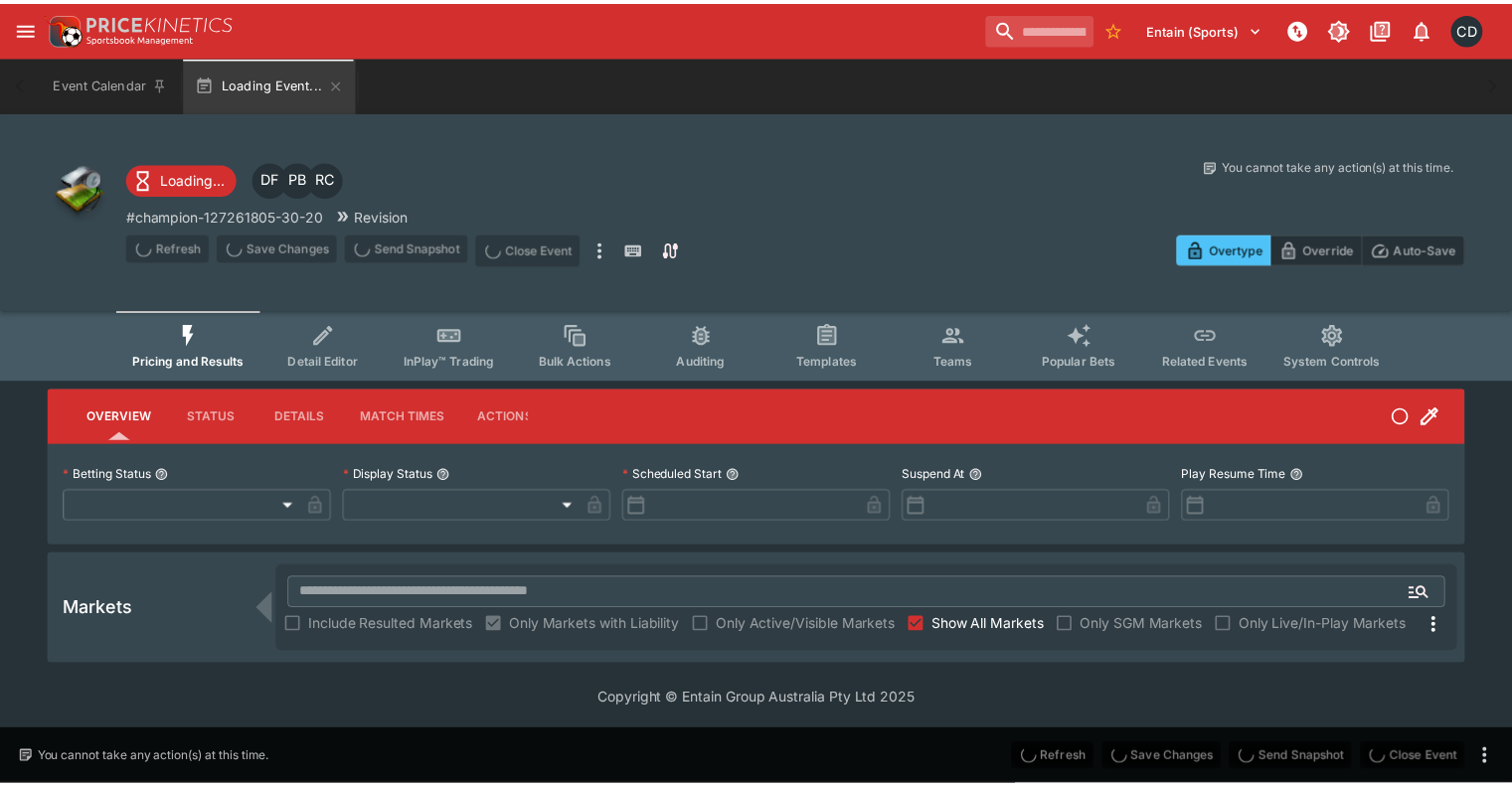 scroll, scrollTop: 0, scrollLeft: 0, axis: both 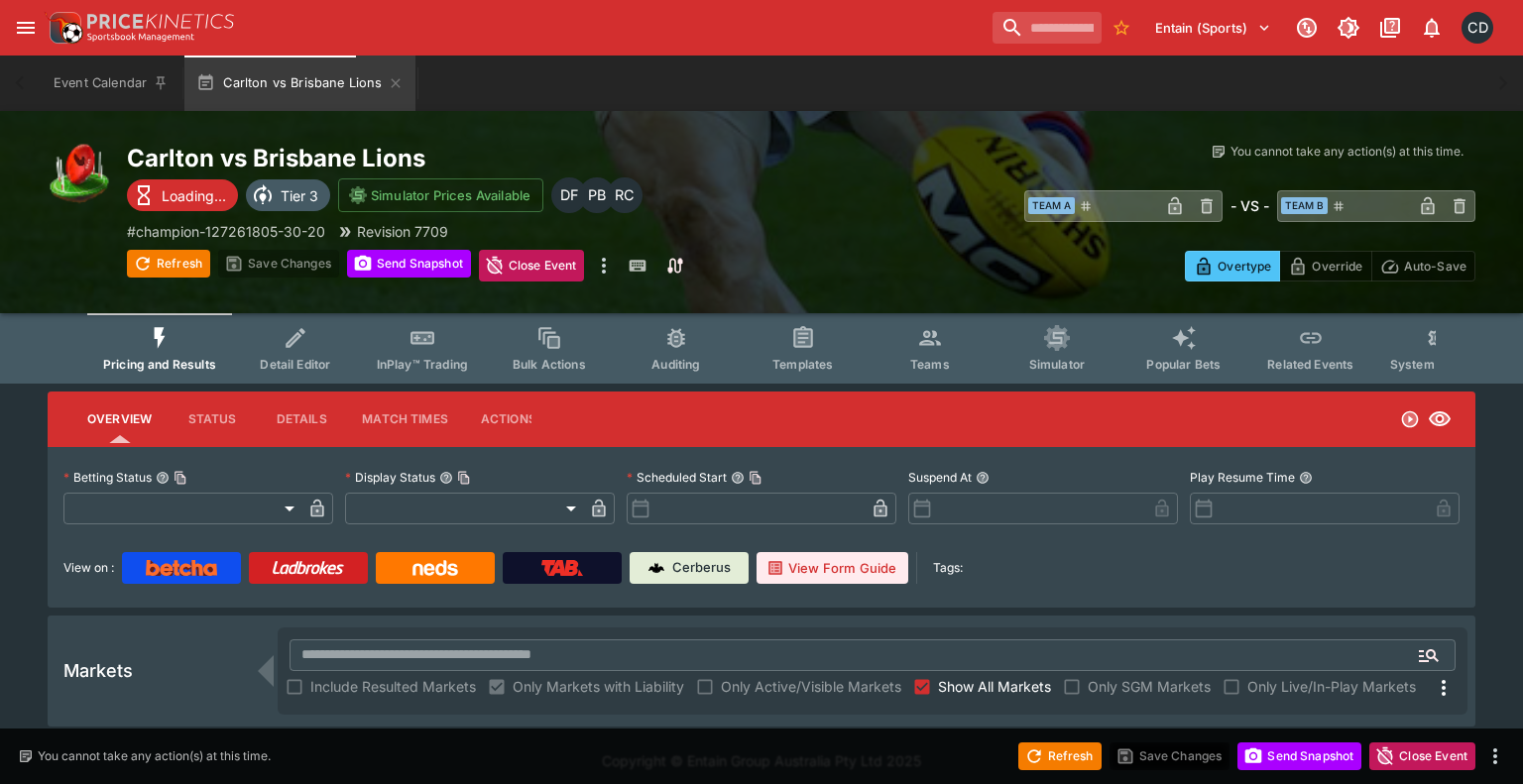 type on "**********" 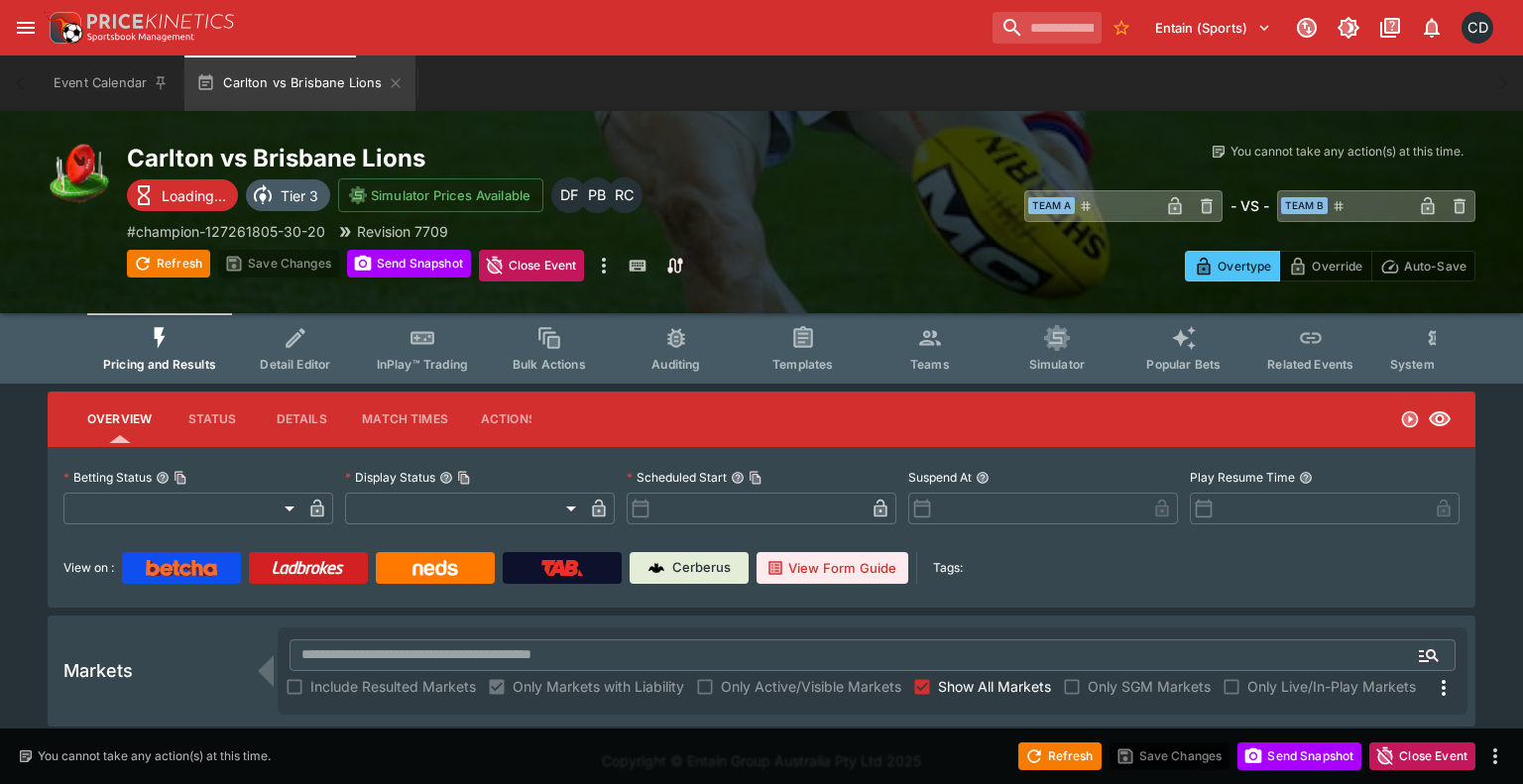 type on "*******" 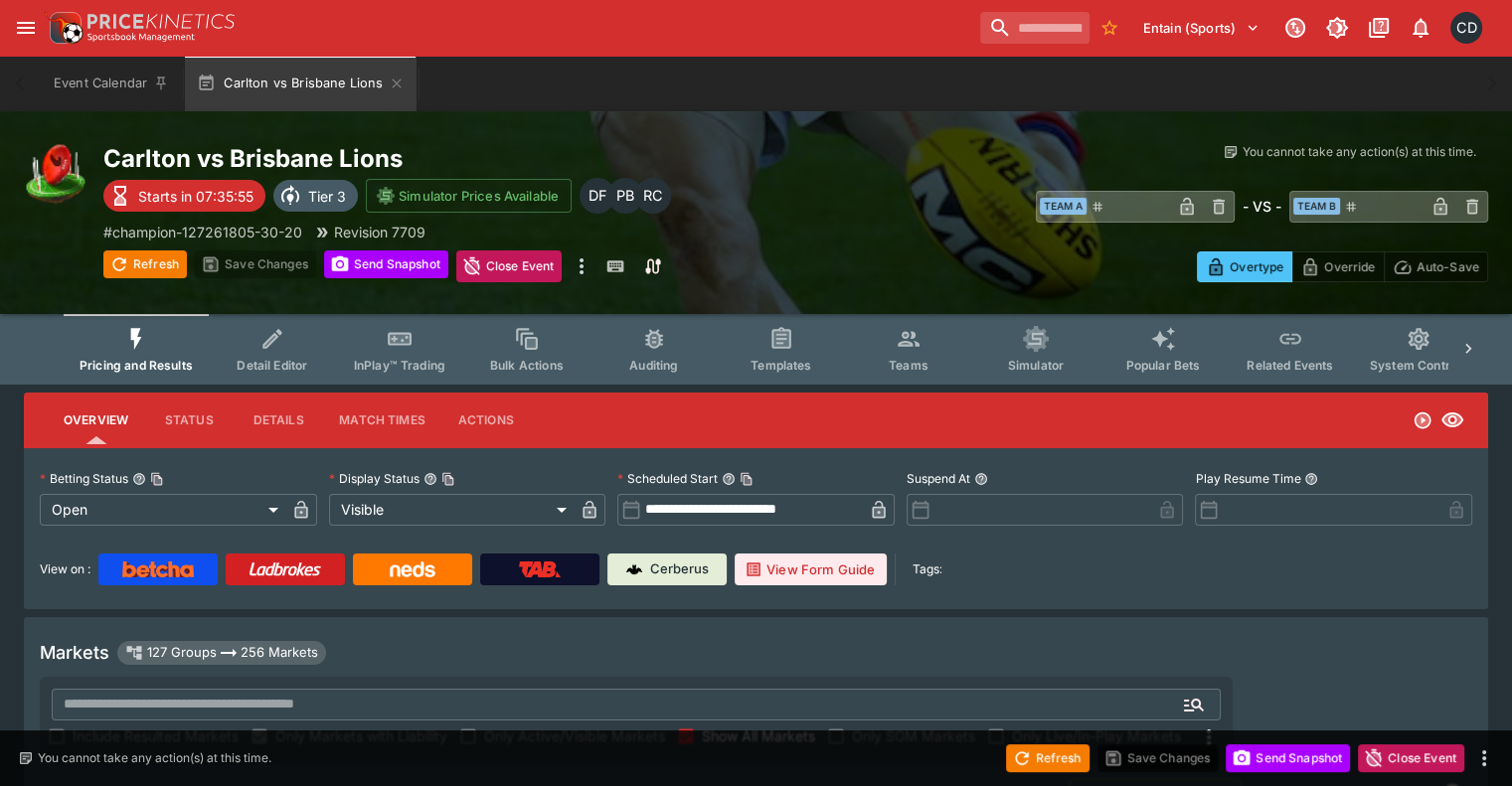 click on "Popular Bets" at bounding box center (1163, 349) 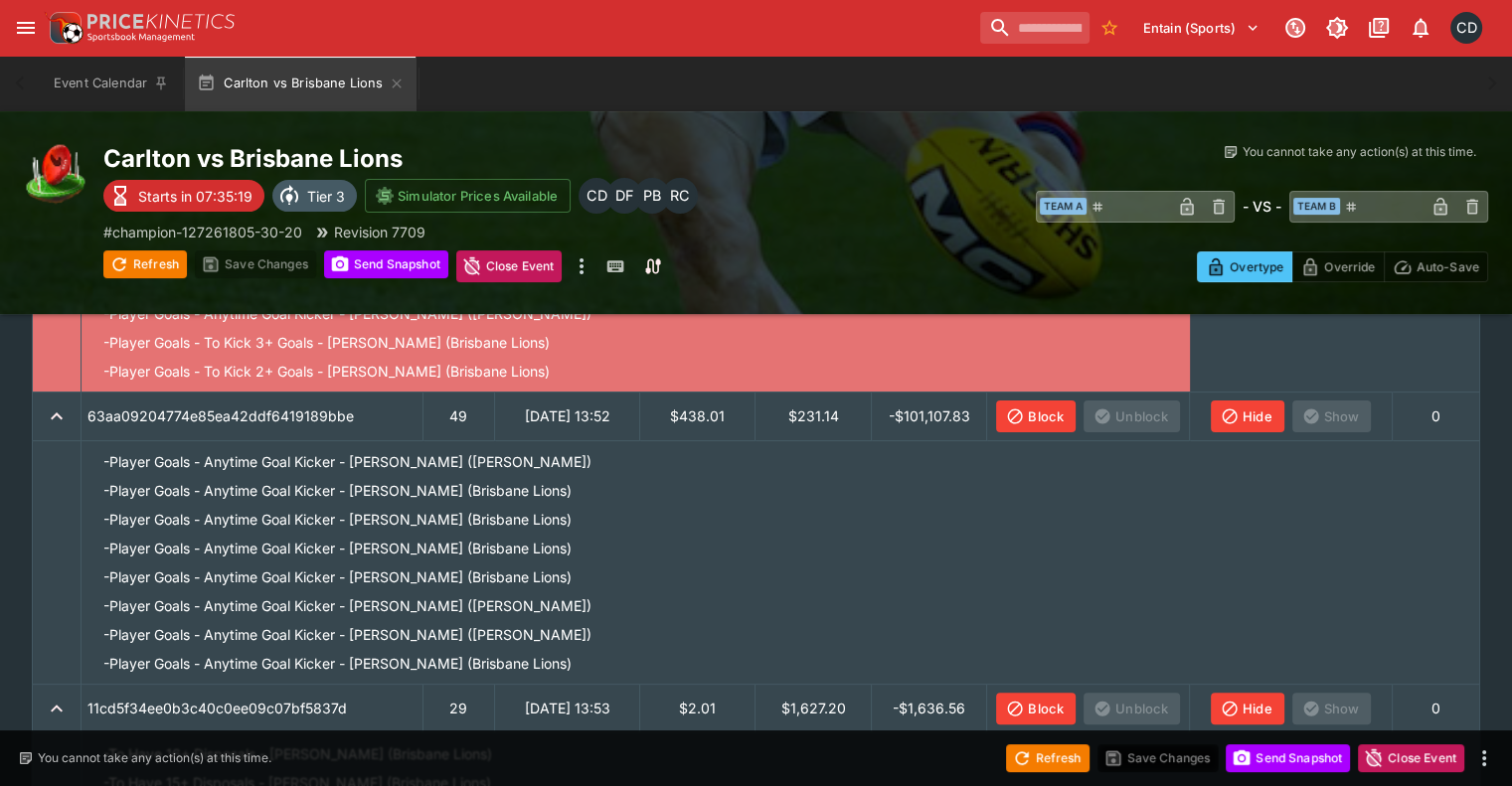 scroll, scrollTop: 397, scrollLeft: 0, axis: vertical 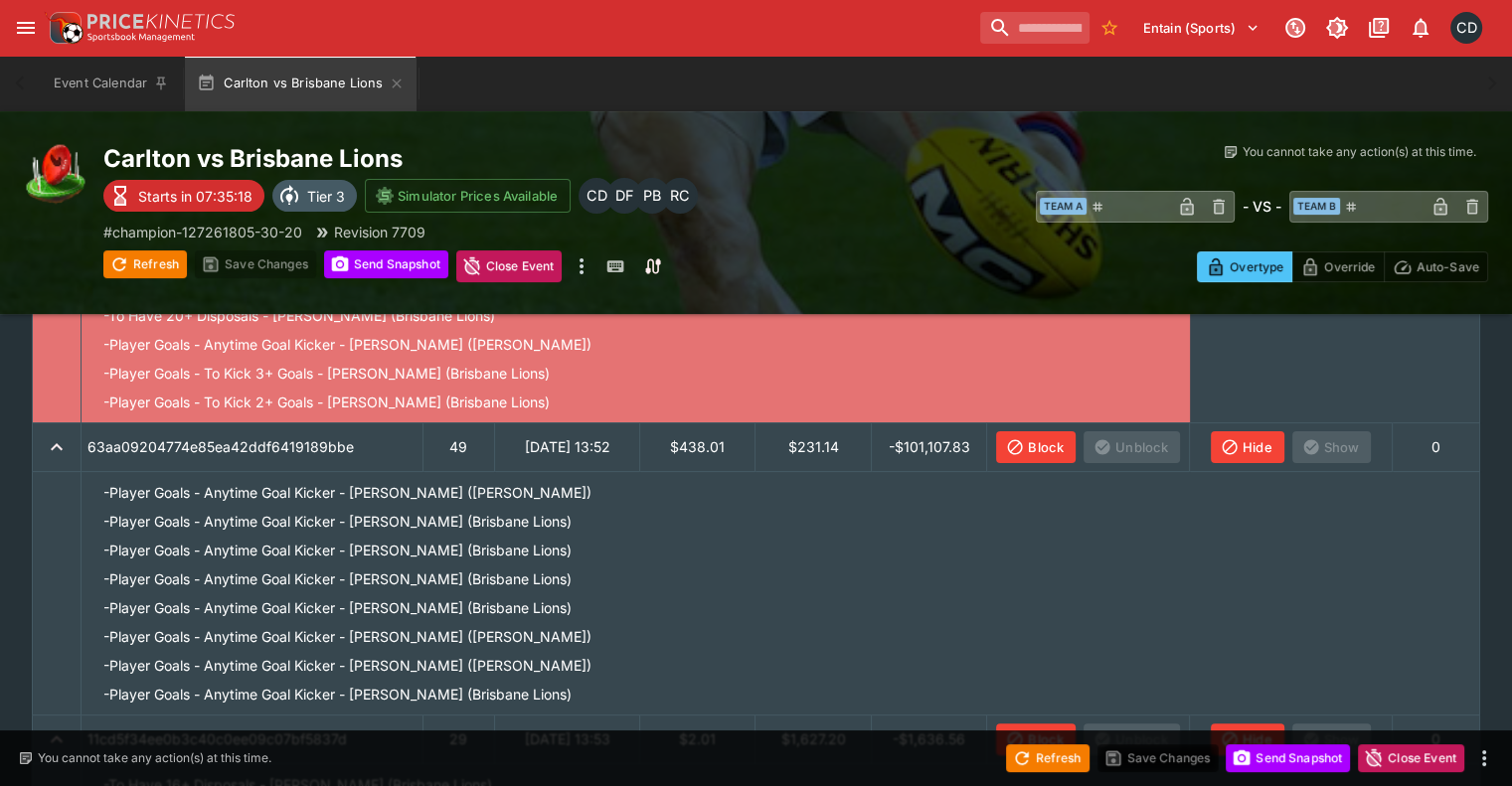 click on "Block" at bounding box center (1036, 447) 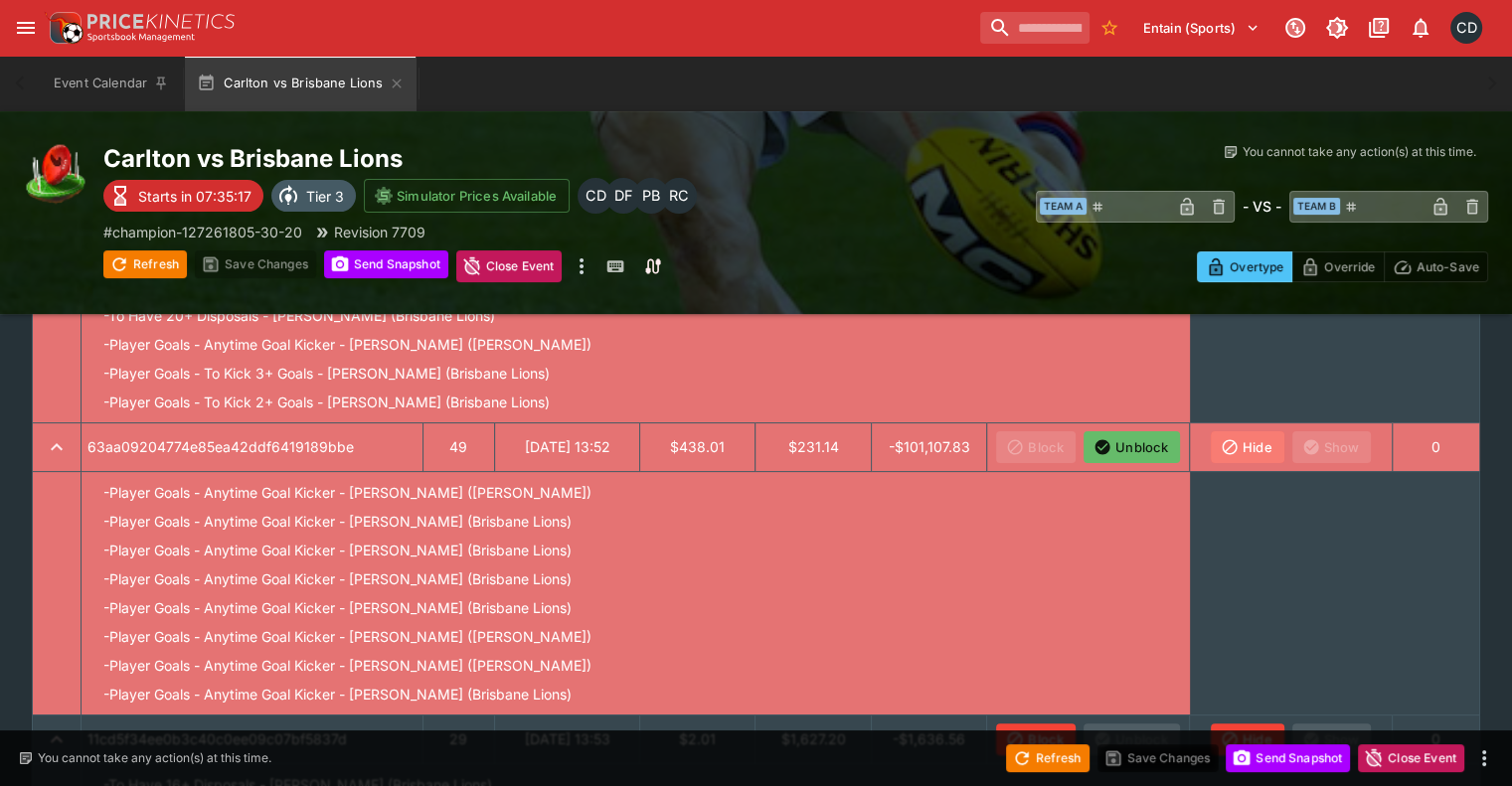click on "Hide" at bounding box center (1248, 447) 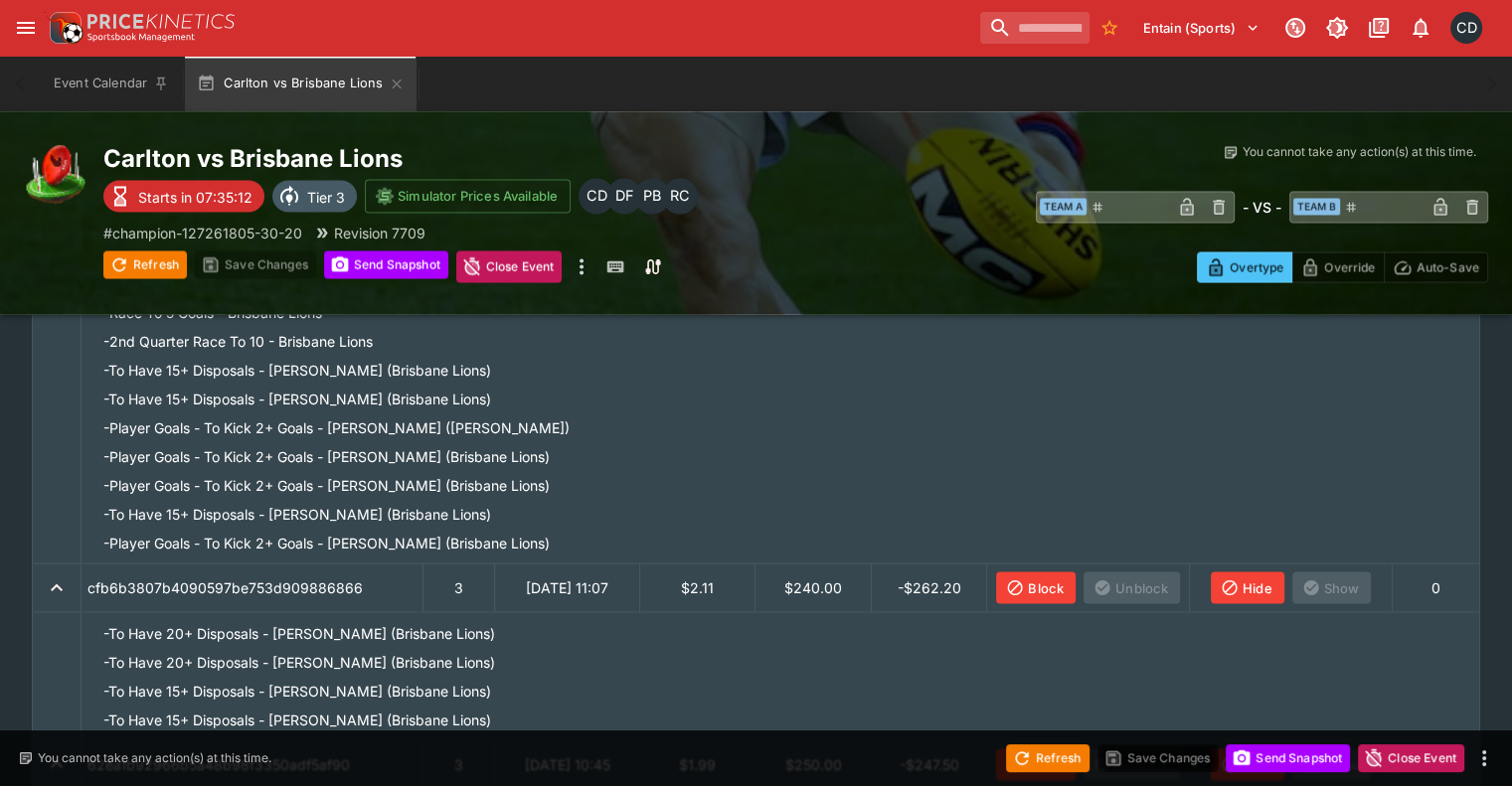 scroll, scrollTop: 3894, scrollLeft: 0, axis: vertical 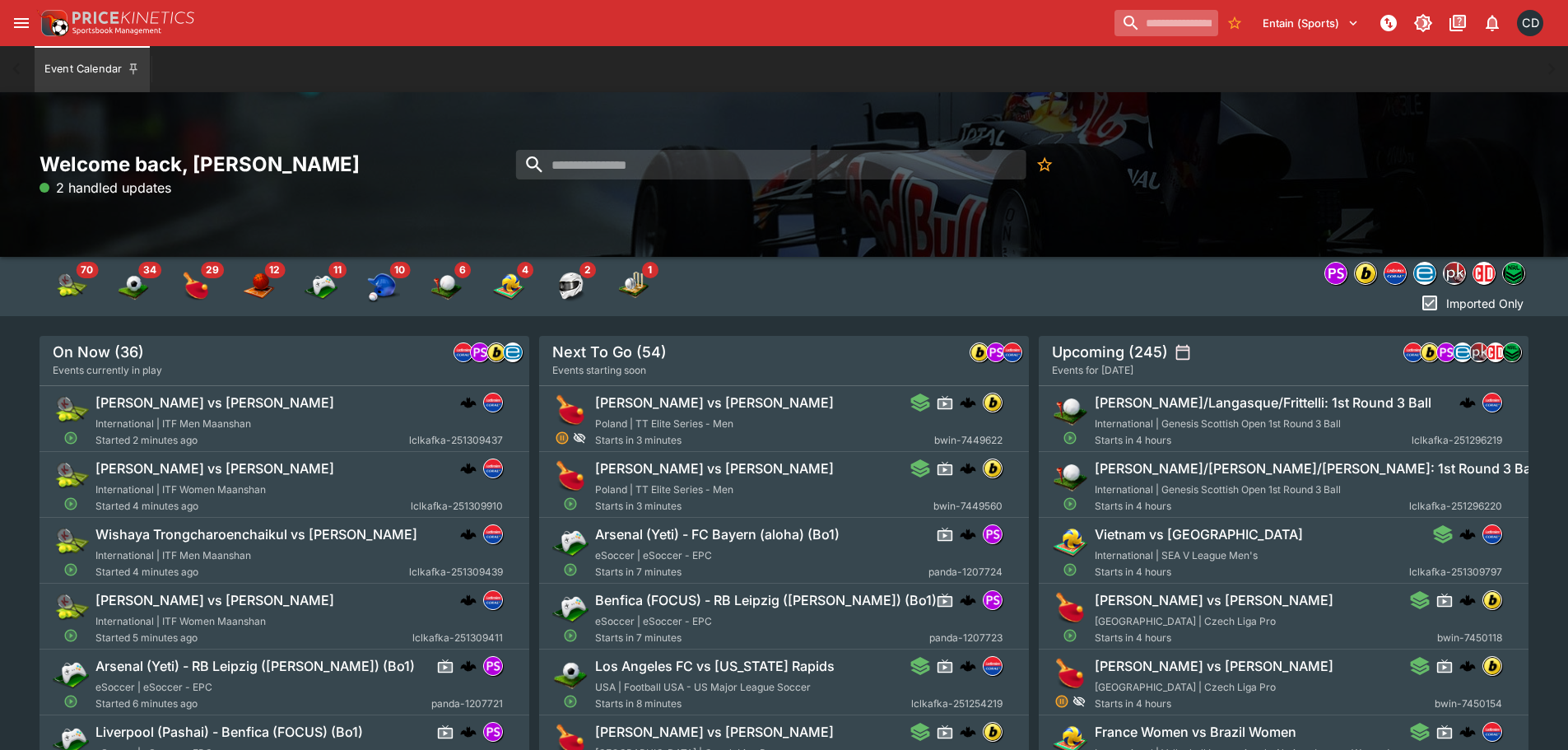 click at bounding box center (1166, 23) 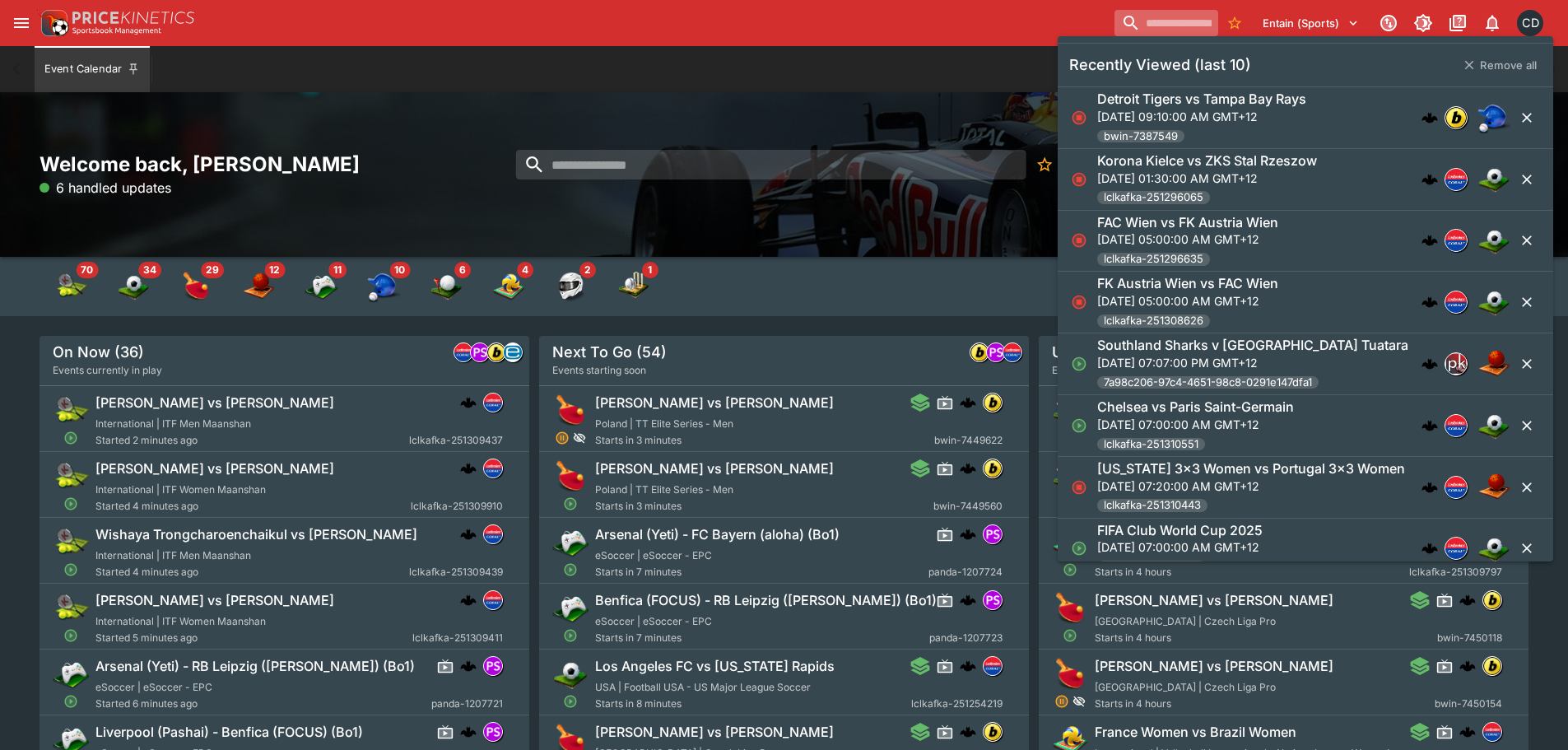 paste on "**********" 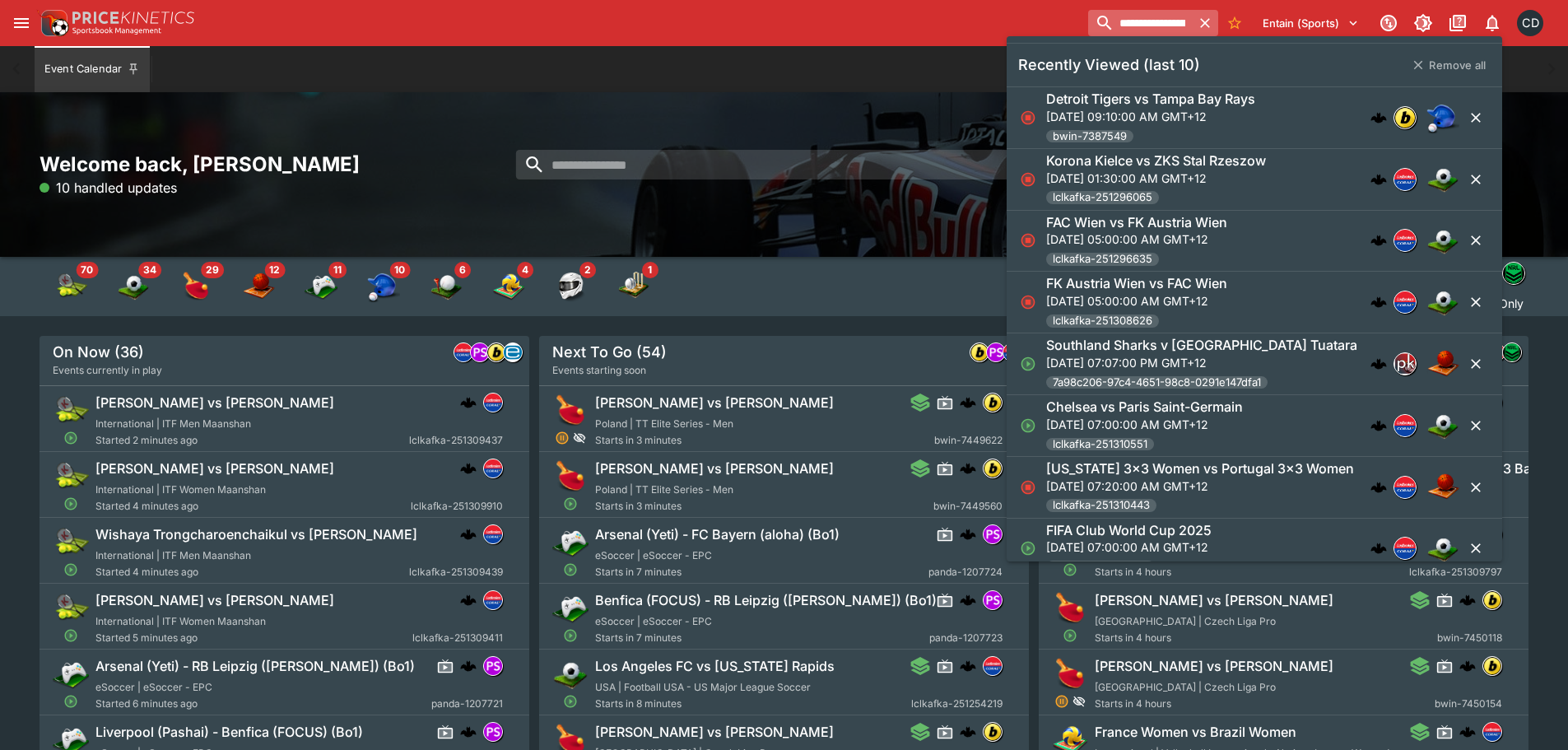 scroll, scrollTop: 0, scrollLeft: 105, axis: horizontal 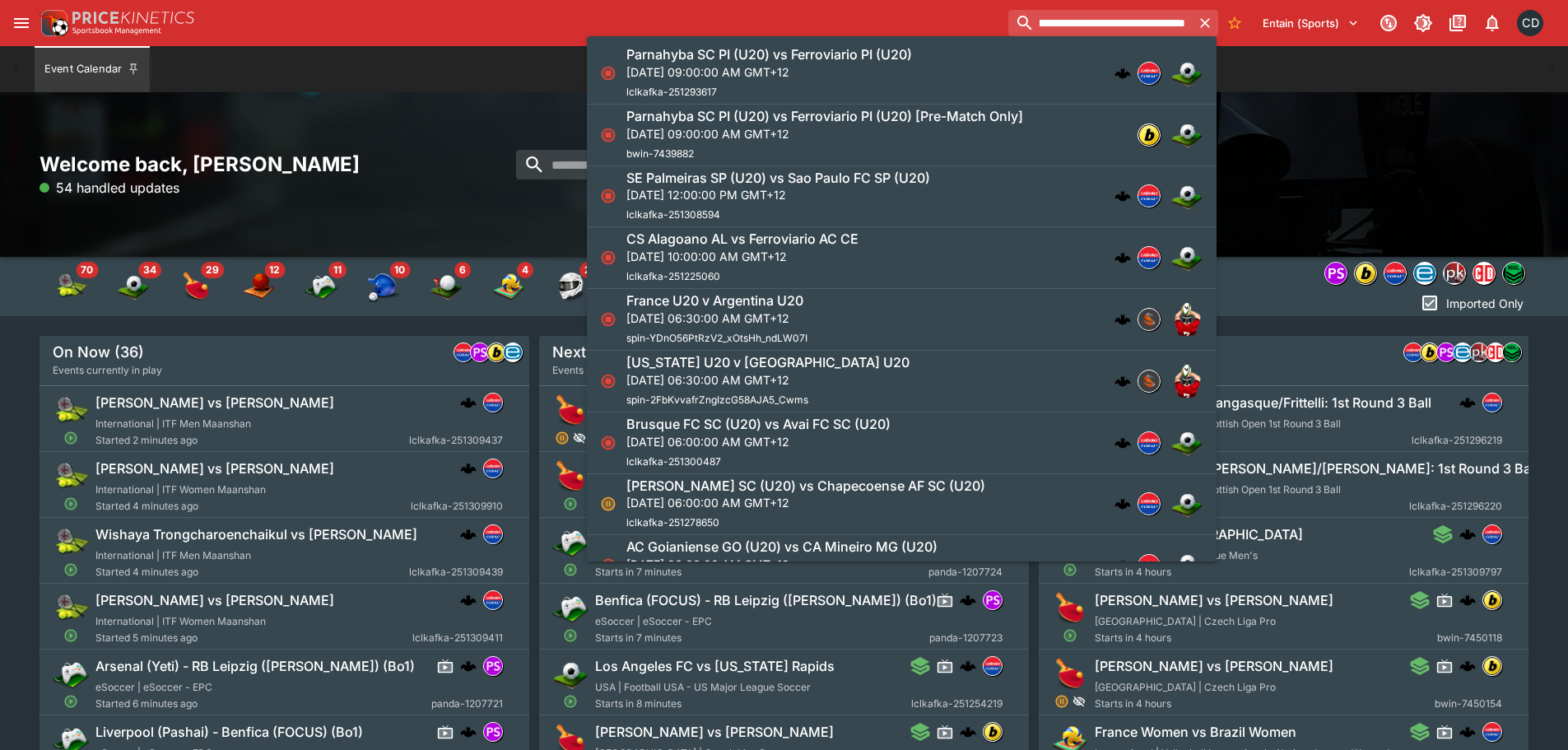 type on "**********" 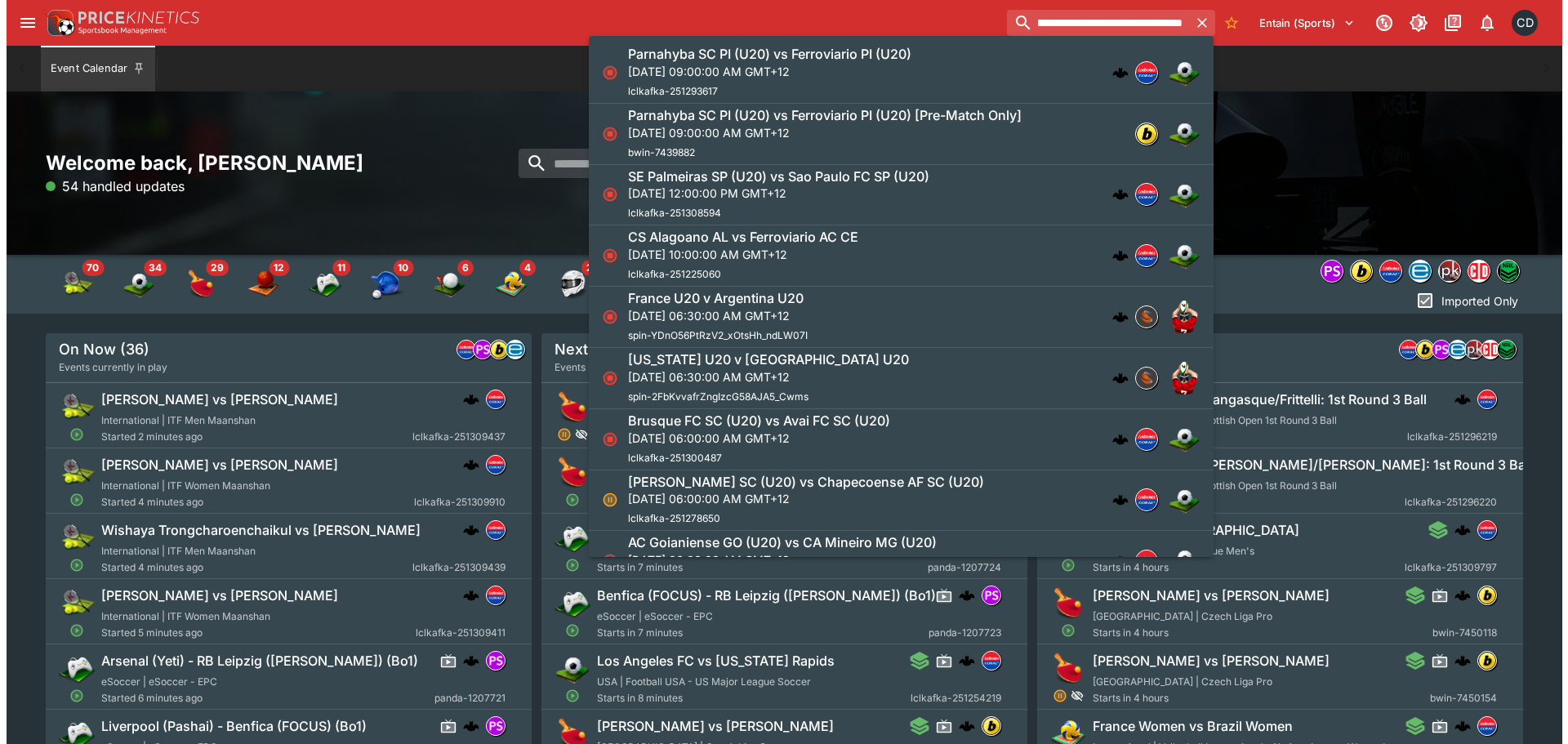 scroll, scrollTop: 0, scrollLeft: 0, axis: both 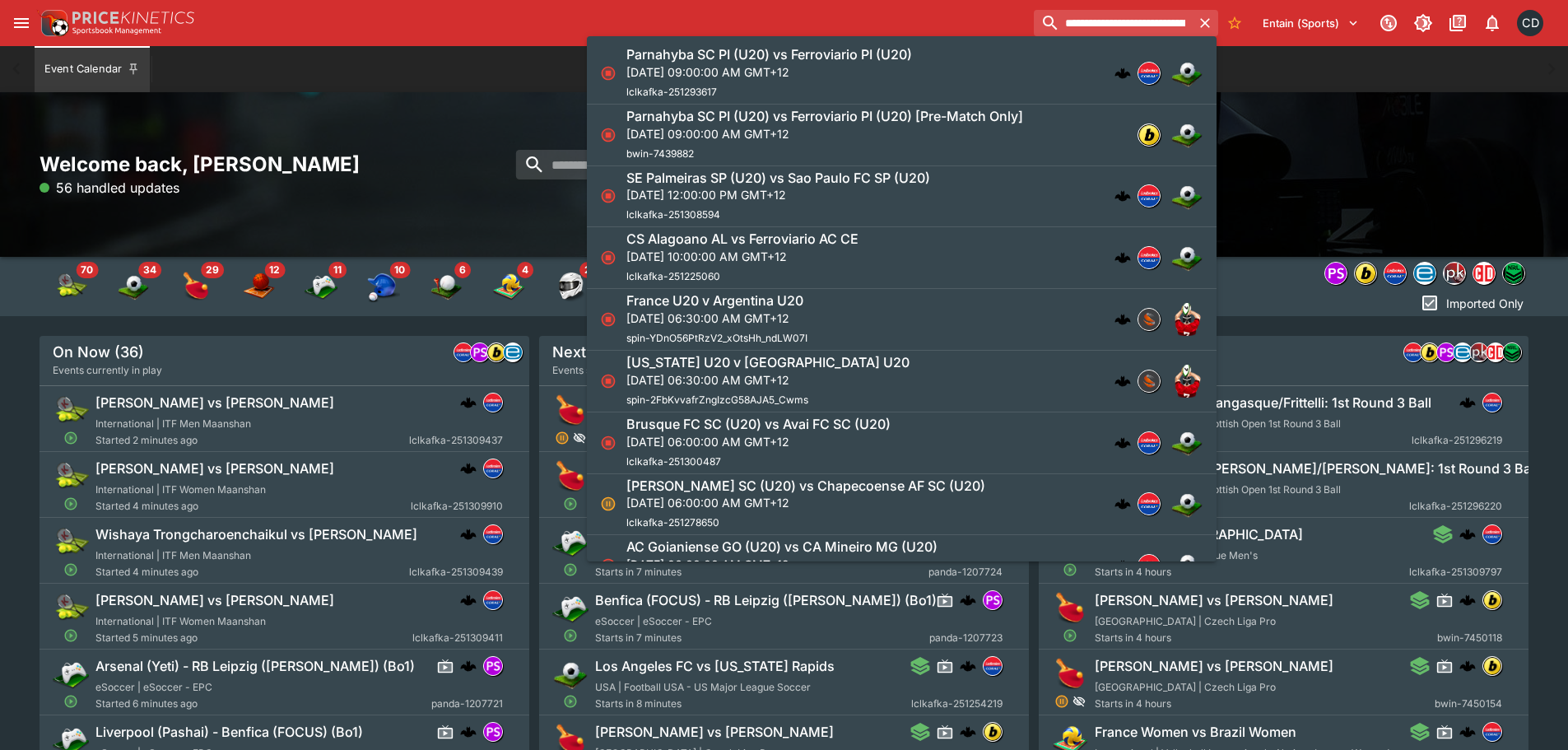 click on "Parnahyba SC PI (U20) vs Ferroviario PI (U20)  Wed, Jul 9, 2025, 09:00:00 AM GMT+12 lclkafka-251293617" at bounding box center [893, 73] 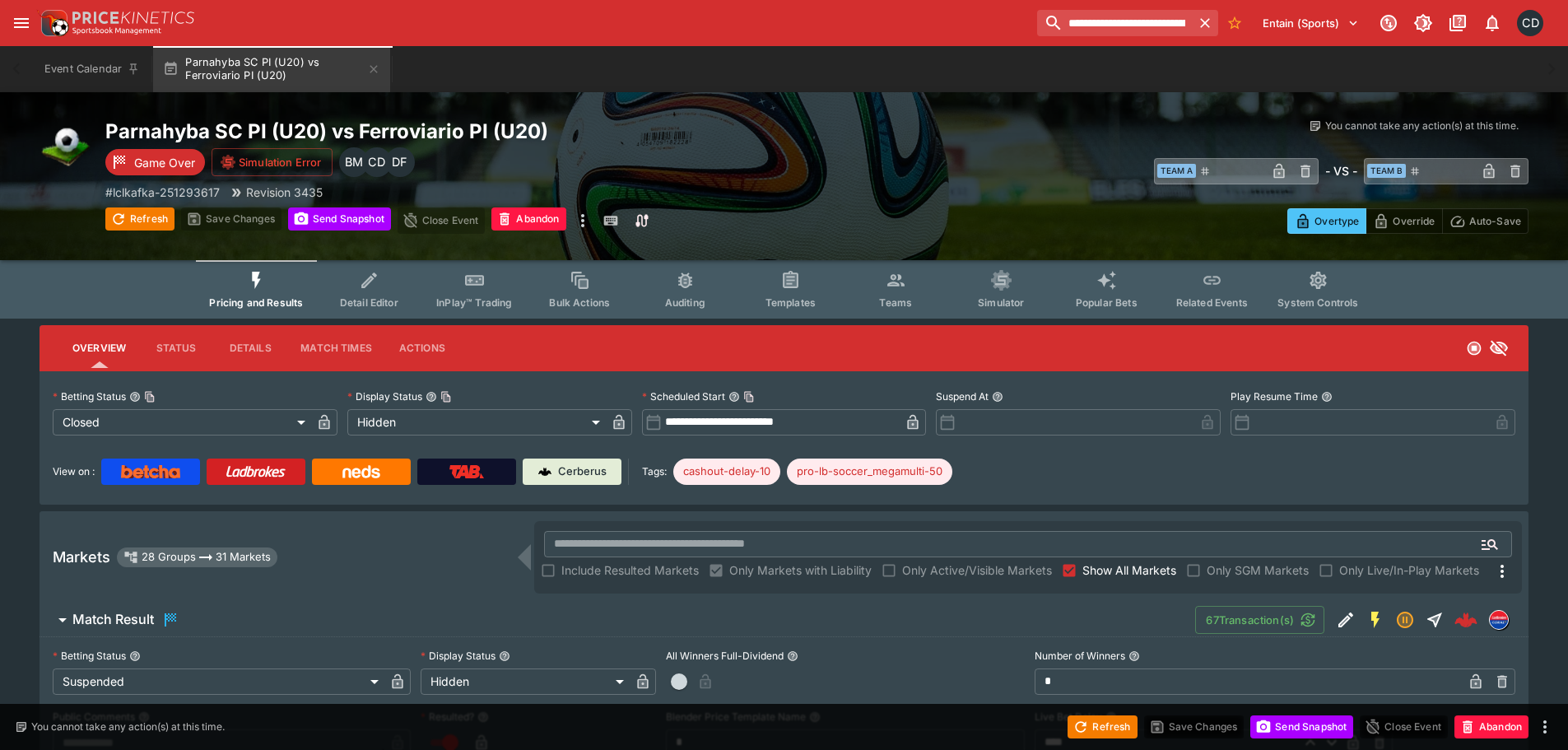 click 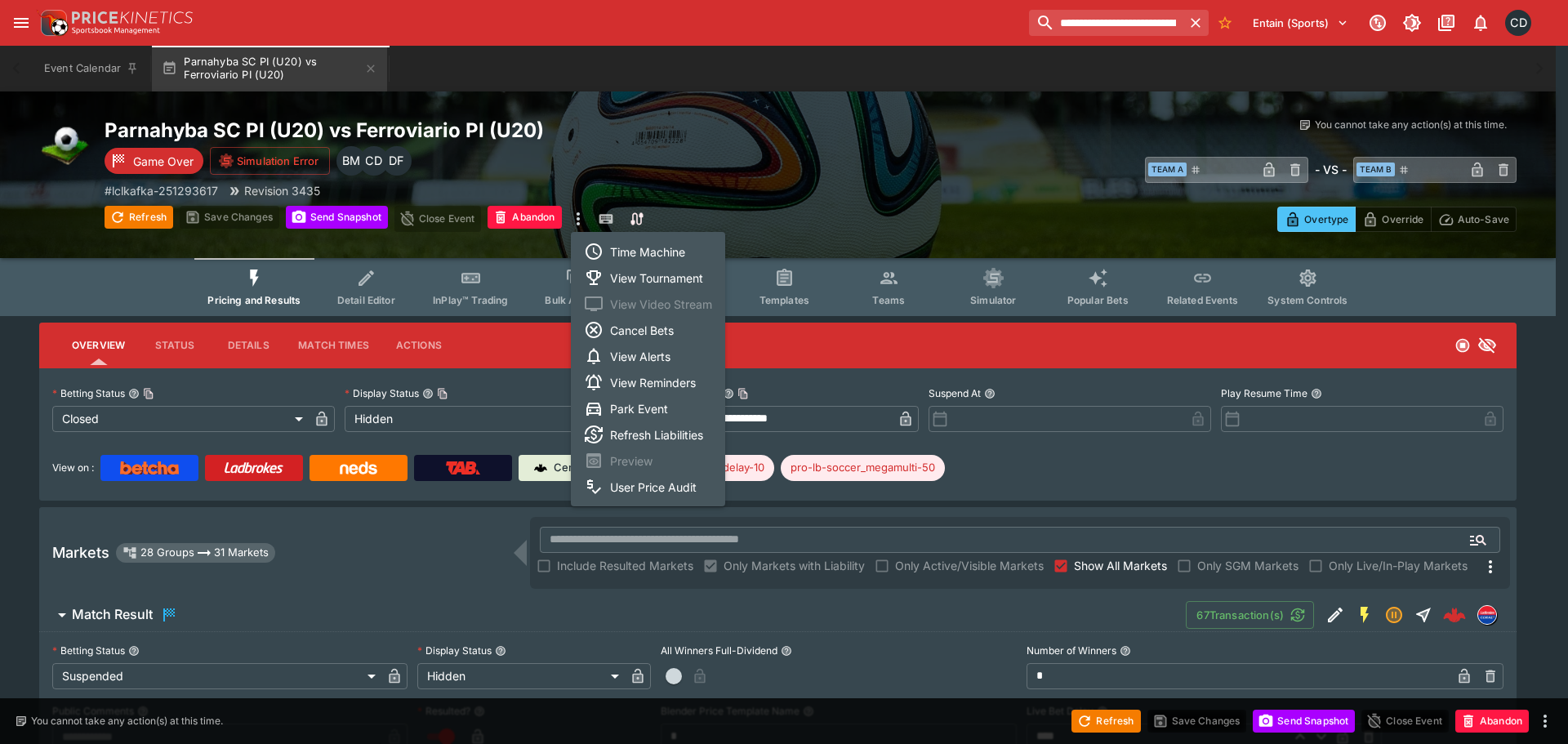 click on "Time Machine" at bounding box center [648, 252] 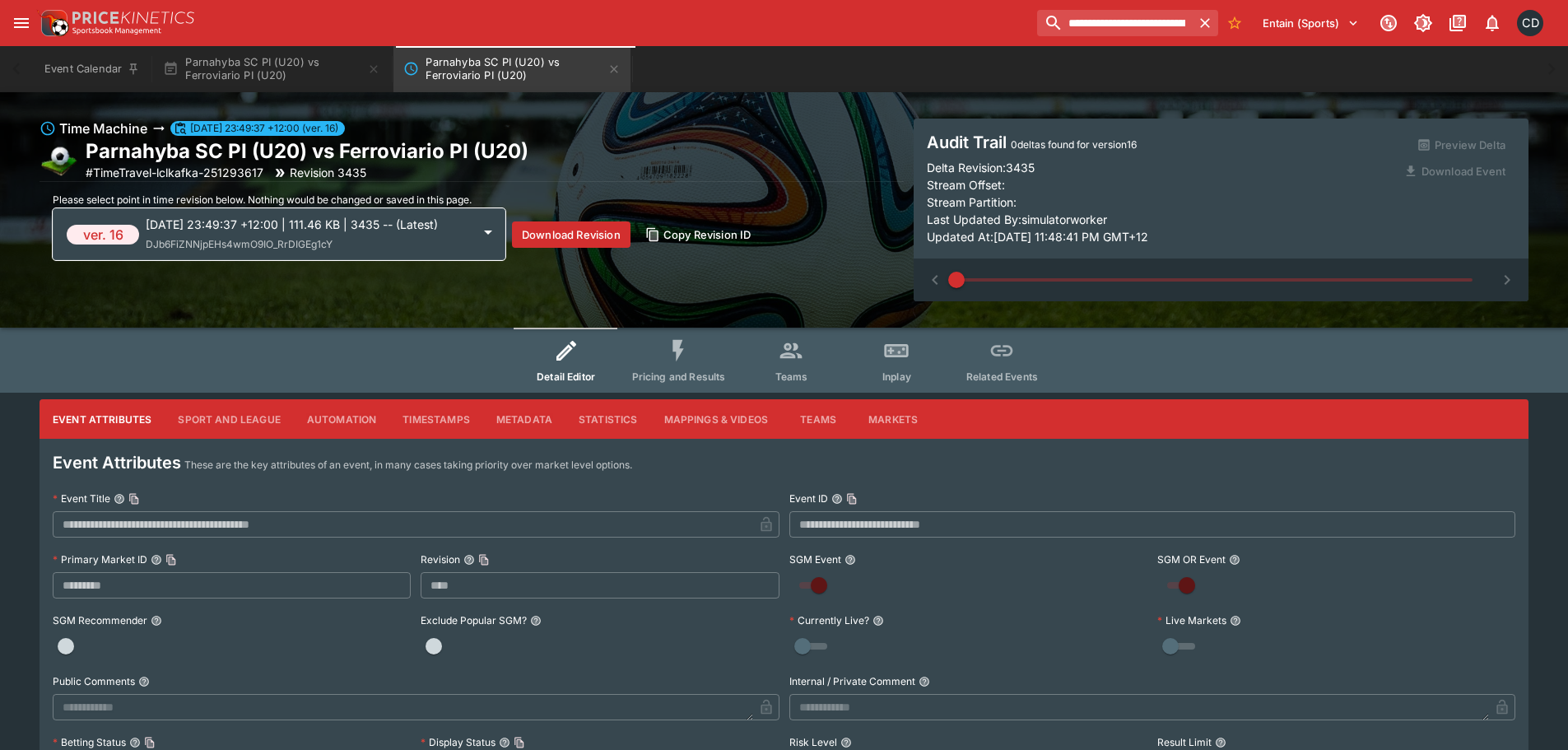 click on "2025-07-09 23:49:37 +12:00 | 111.46 KB | 3435 -- (Latest)" at bounding box center (309, 224) 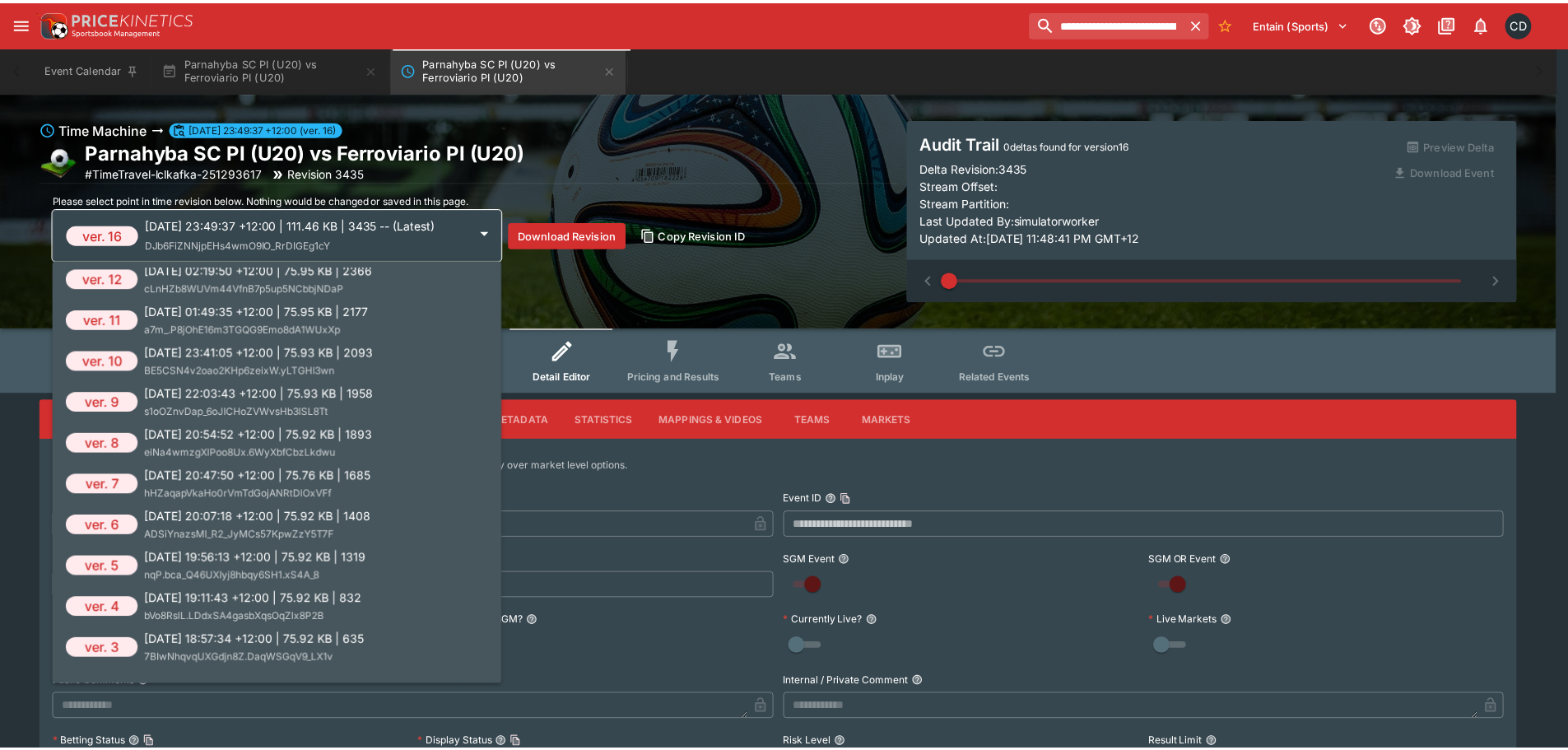 scroll, scrollTop: 247, scrollLeft: 0, axis: vertical 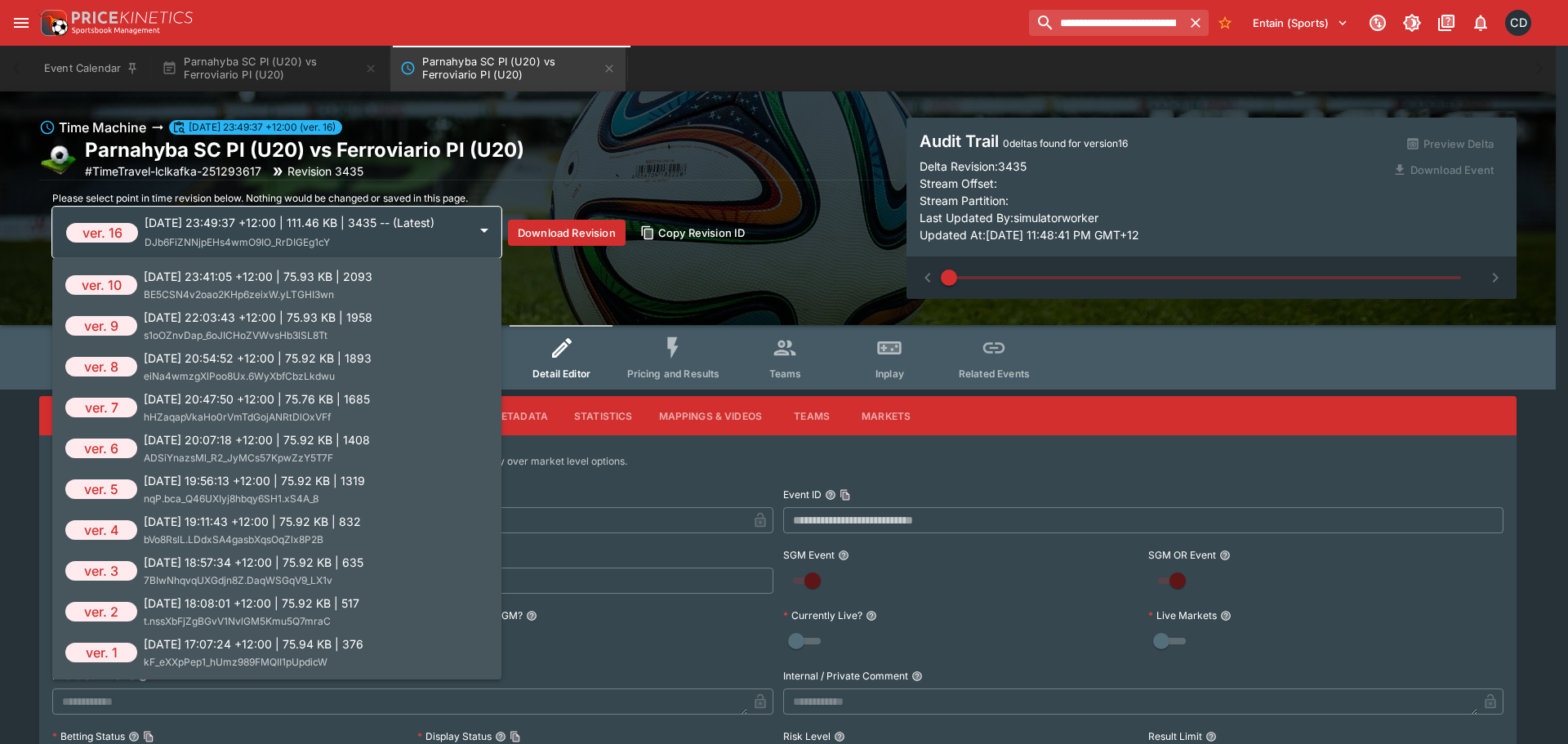 click on "2025-07-08 17:07:24 +12:00 | 75.94 KB | 376" at bounding box center [253, 644] 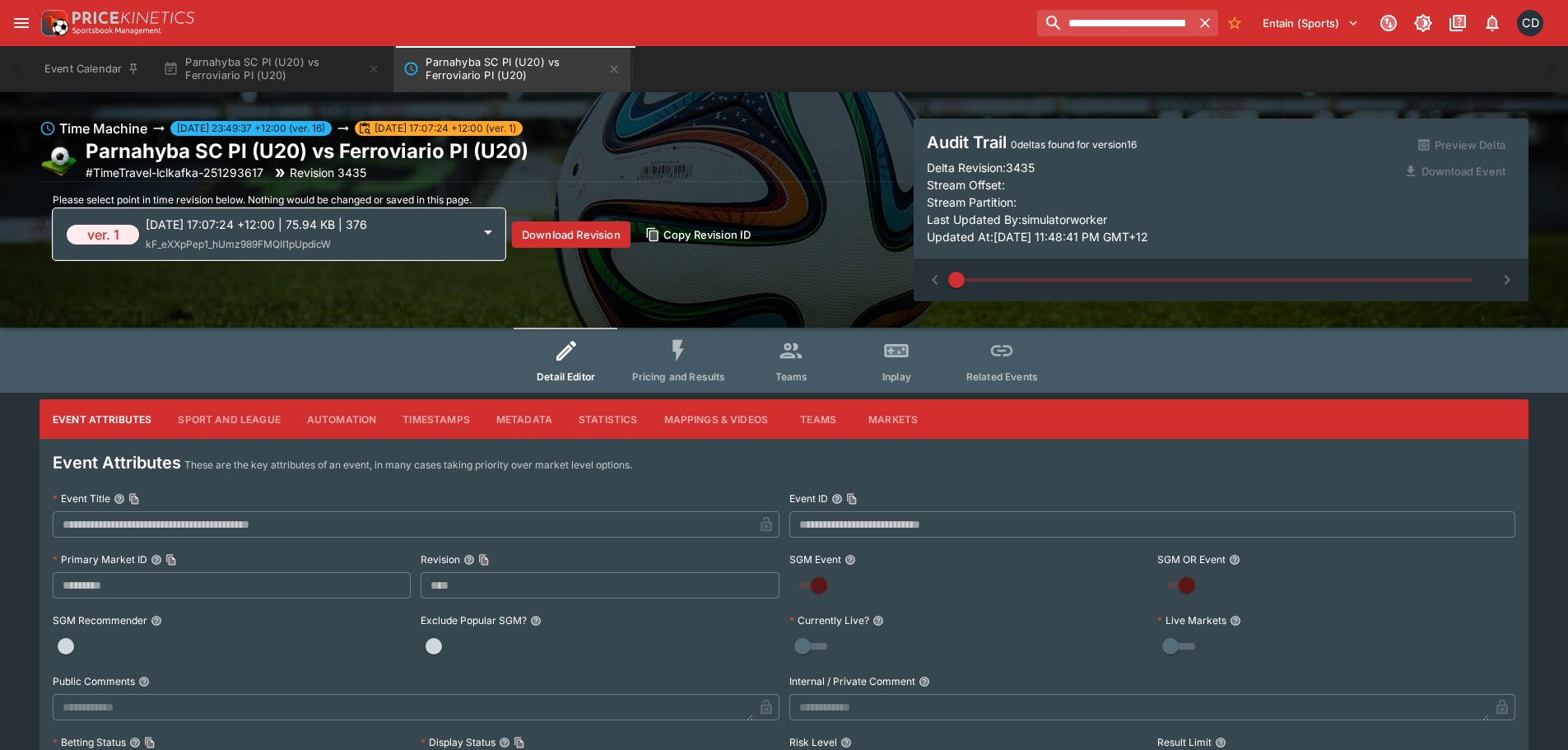 type on "***" 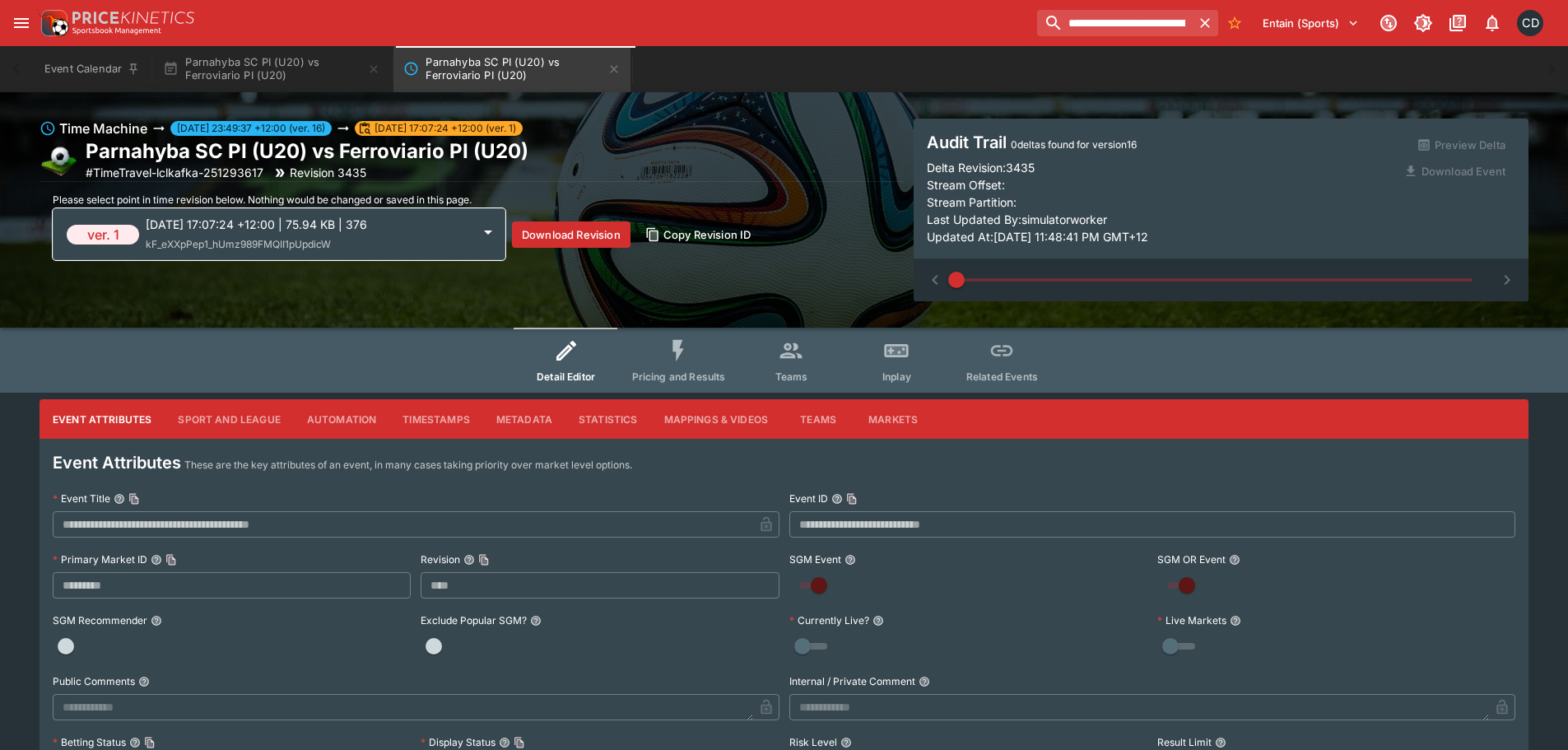 type on "**********" 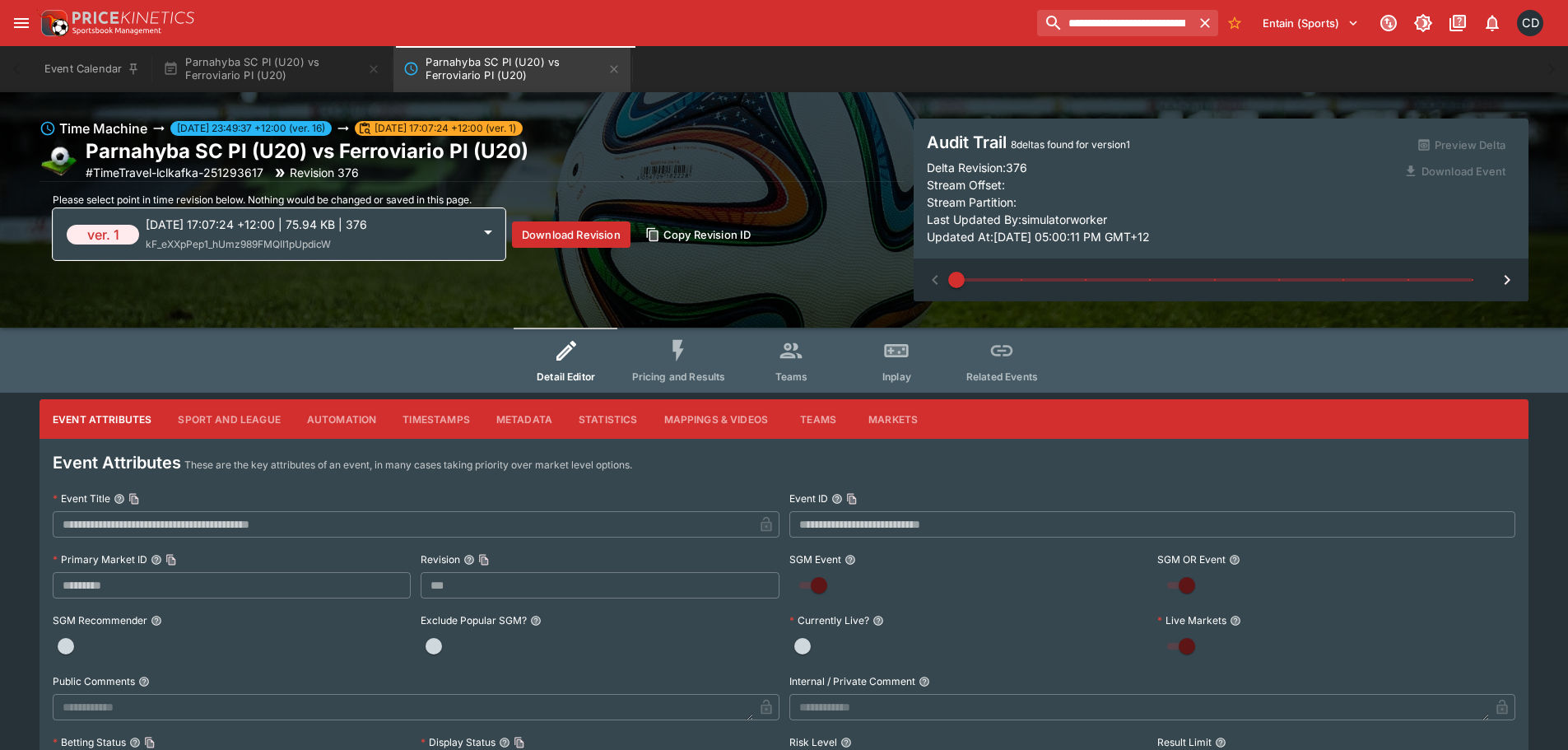 click 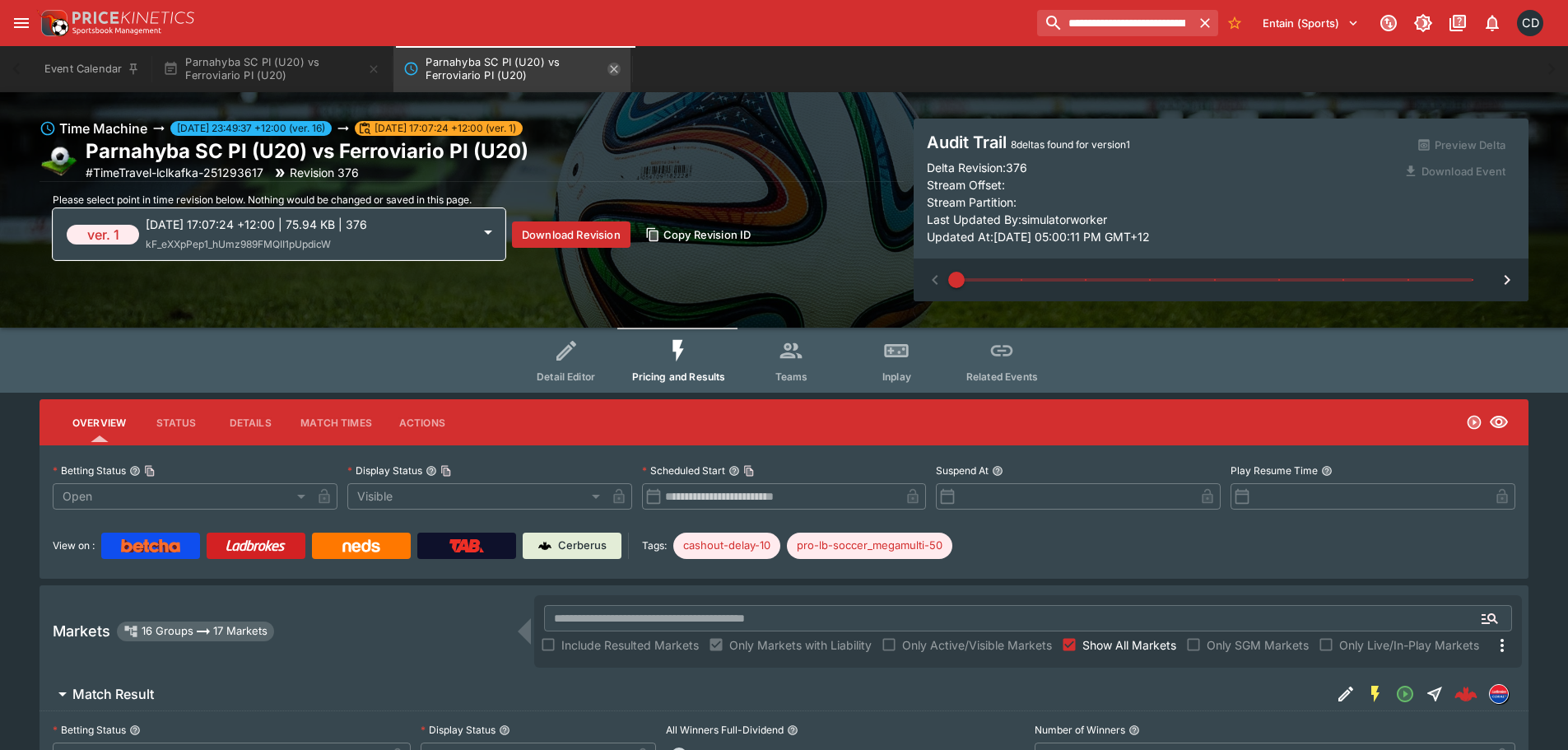 click 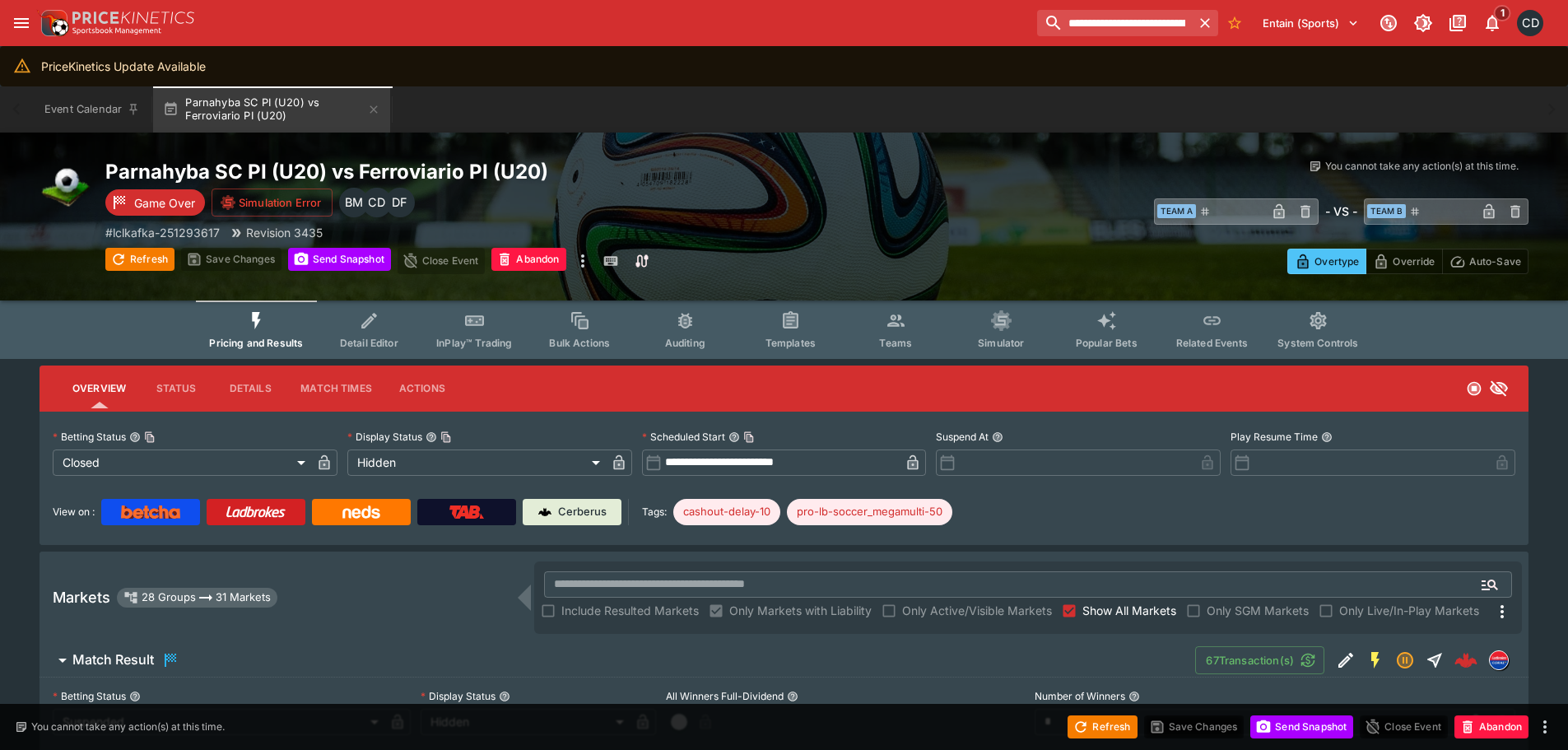 type on "*" 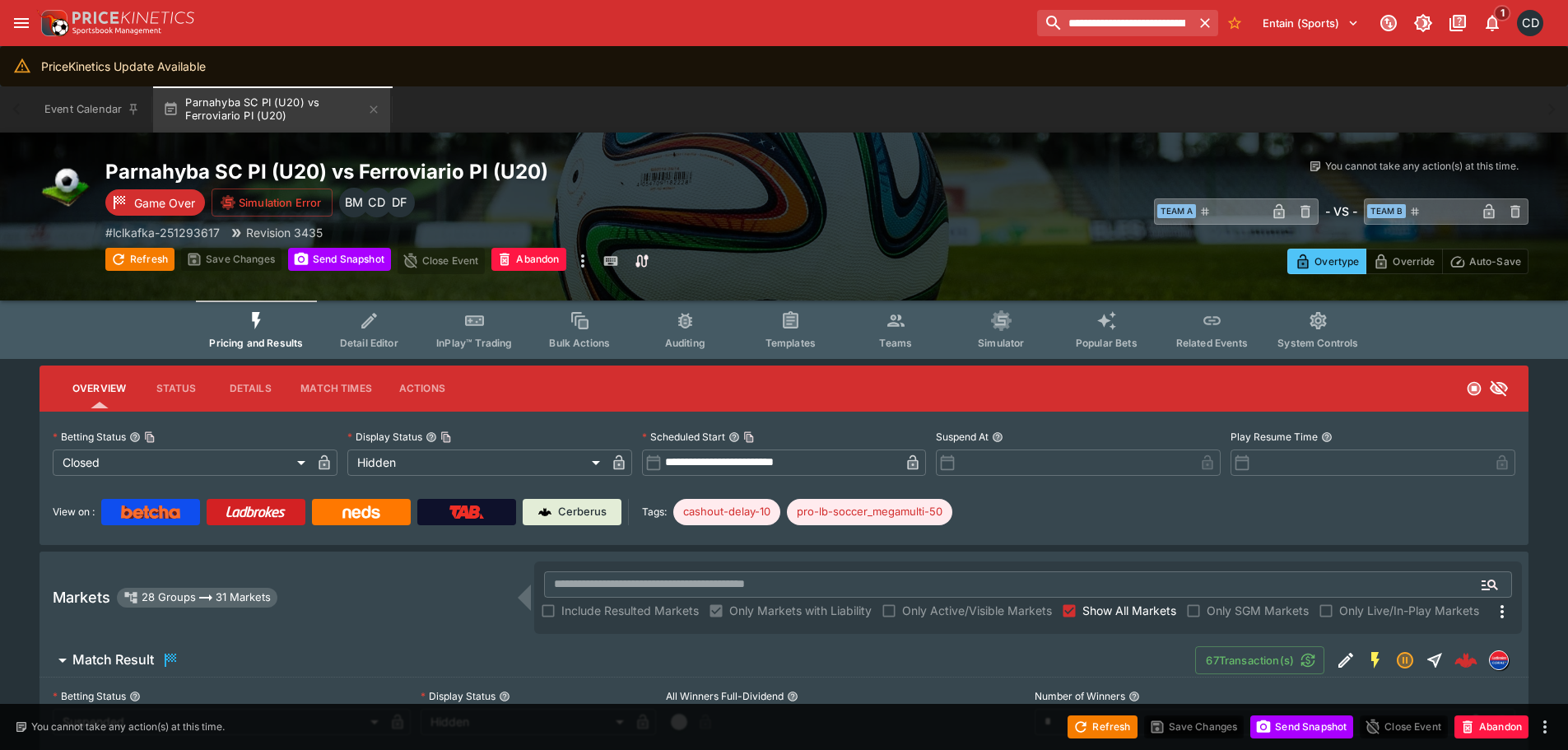 type on "*" 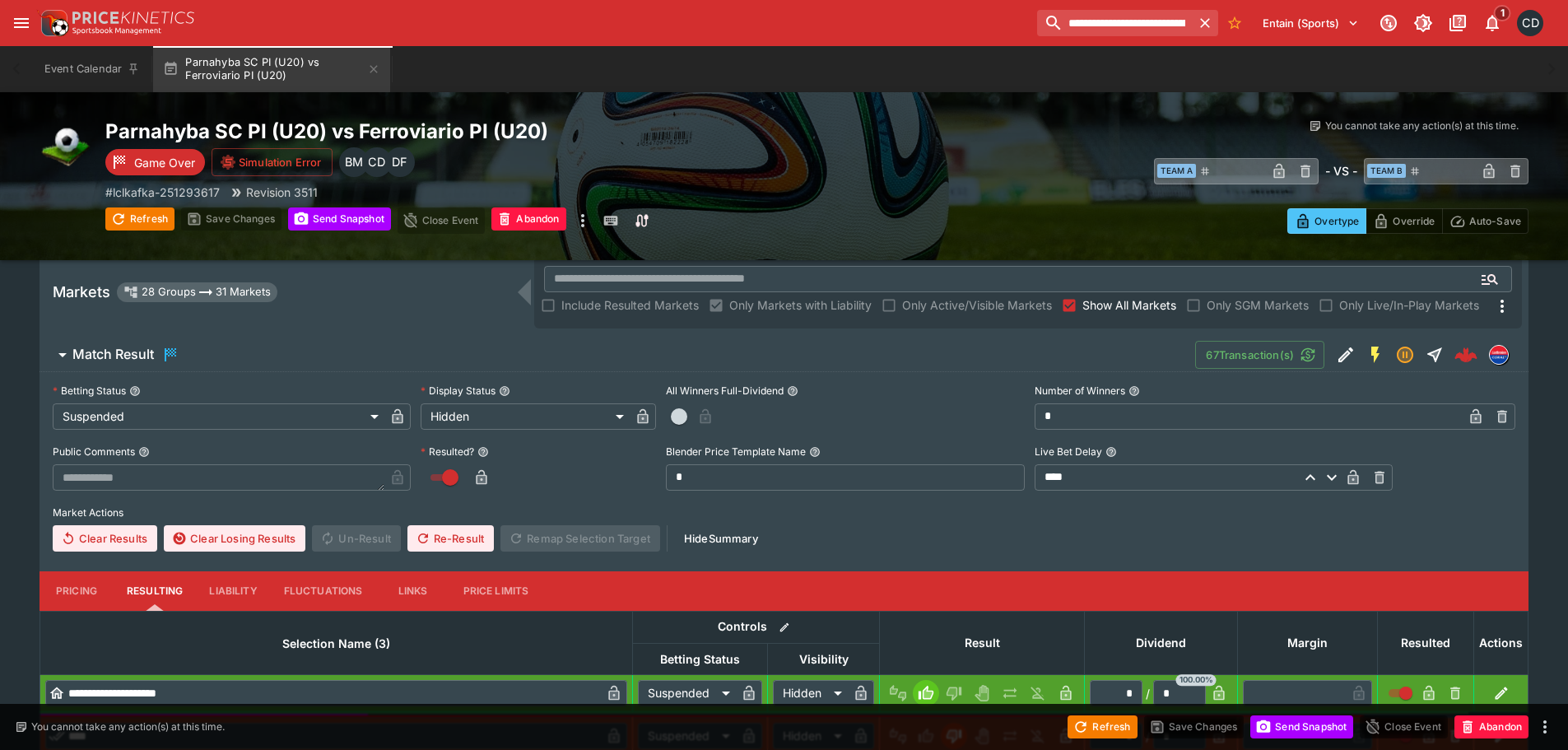 scroll, scrollTop: 494, scrollLeft: 0, axis: vertical 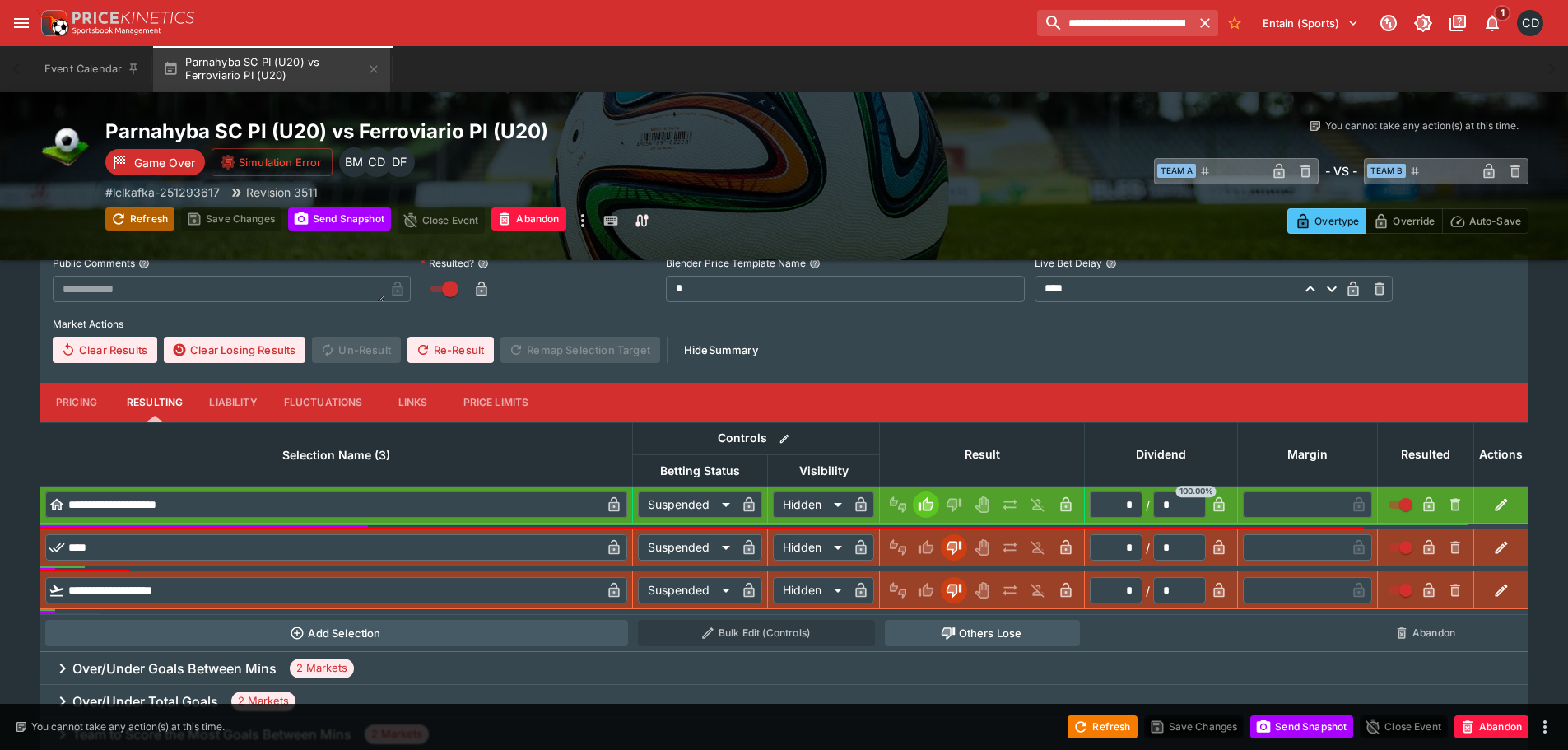 click on "Refresh" at bounding box center [140, 219] 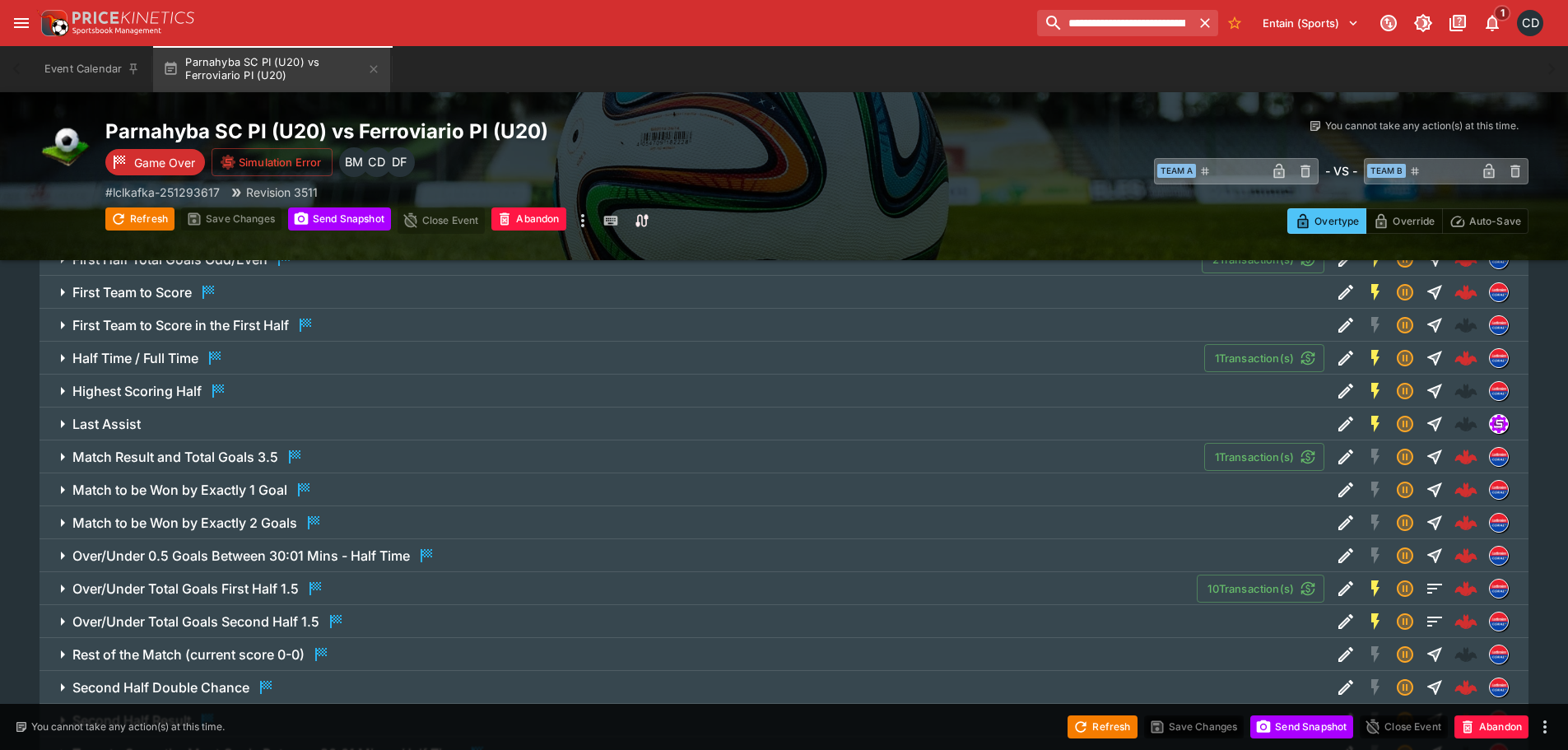 scroll, scrollTop: 1342, scrollLeft: 0, axis: vertical 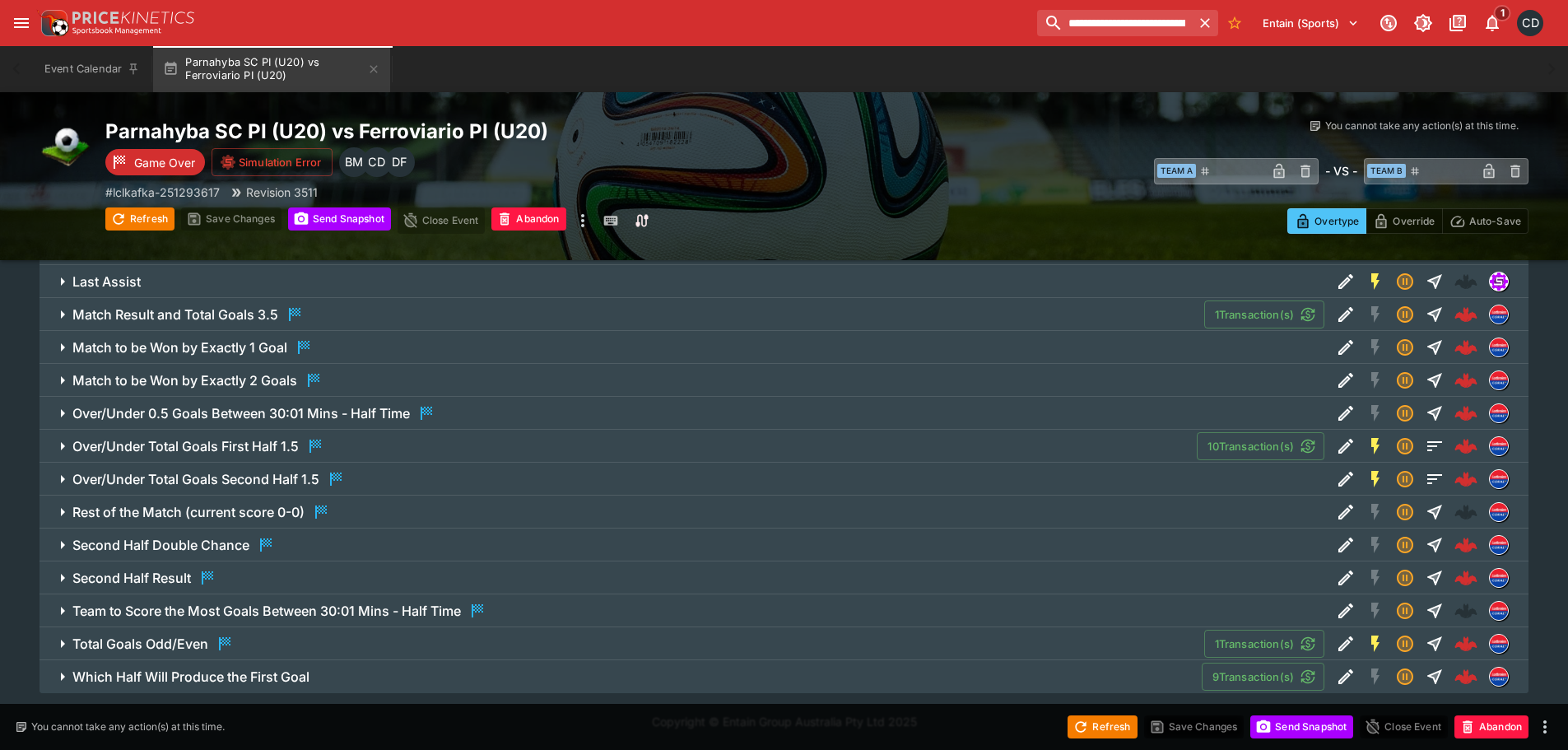 click on "Which Half Will Produce the First Goal" at bounding box center [191, 677] 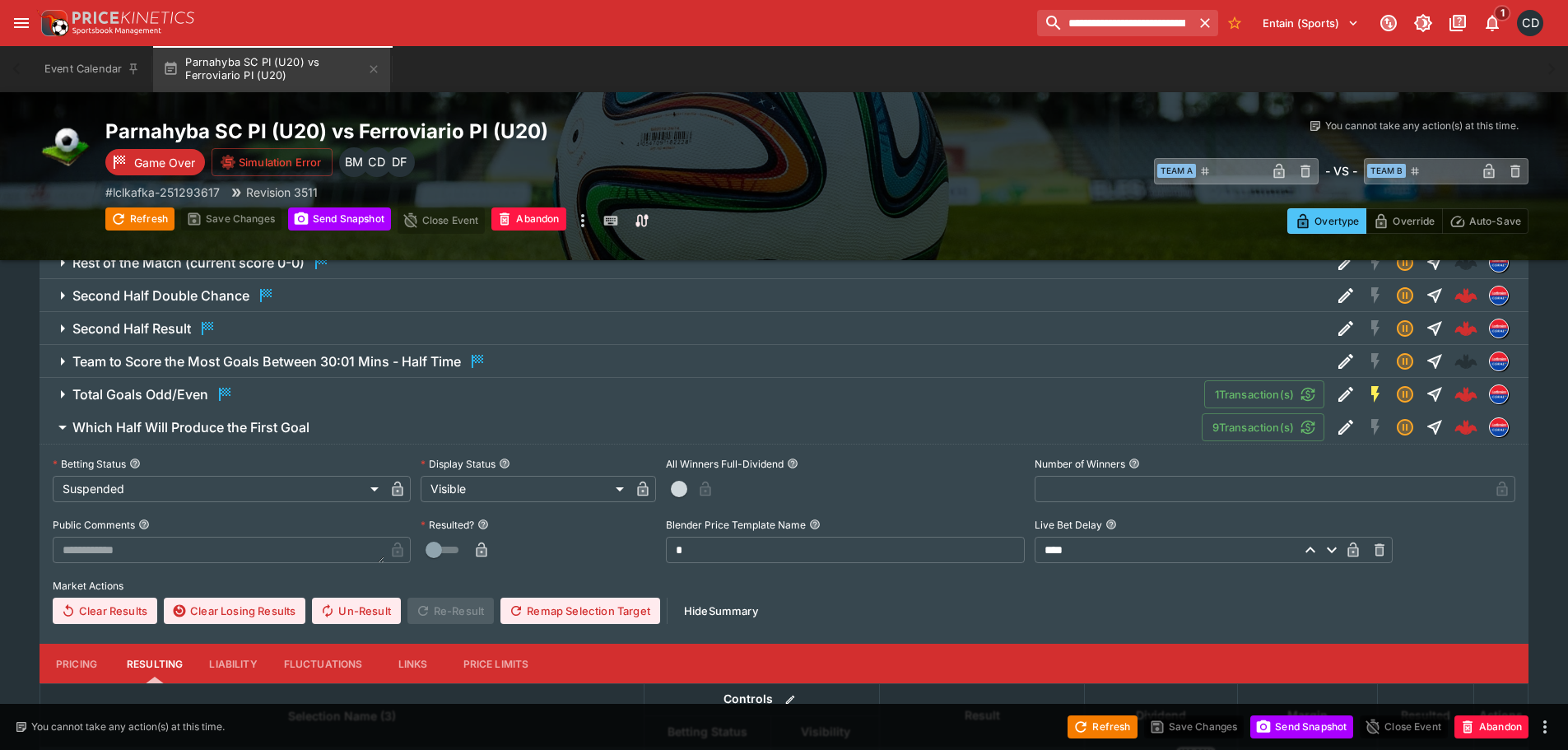 scroll, scrollTop: 1754, scrollLeft: 0, axis: vertical 